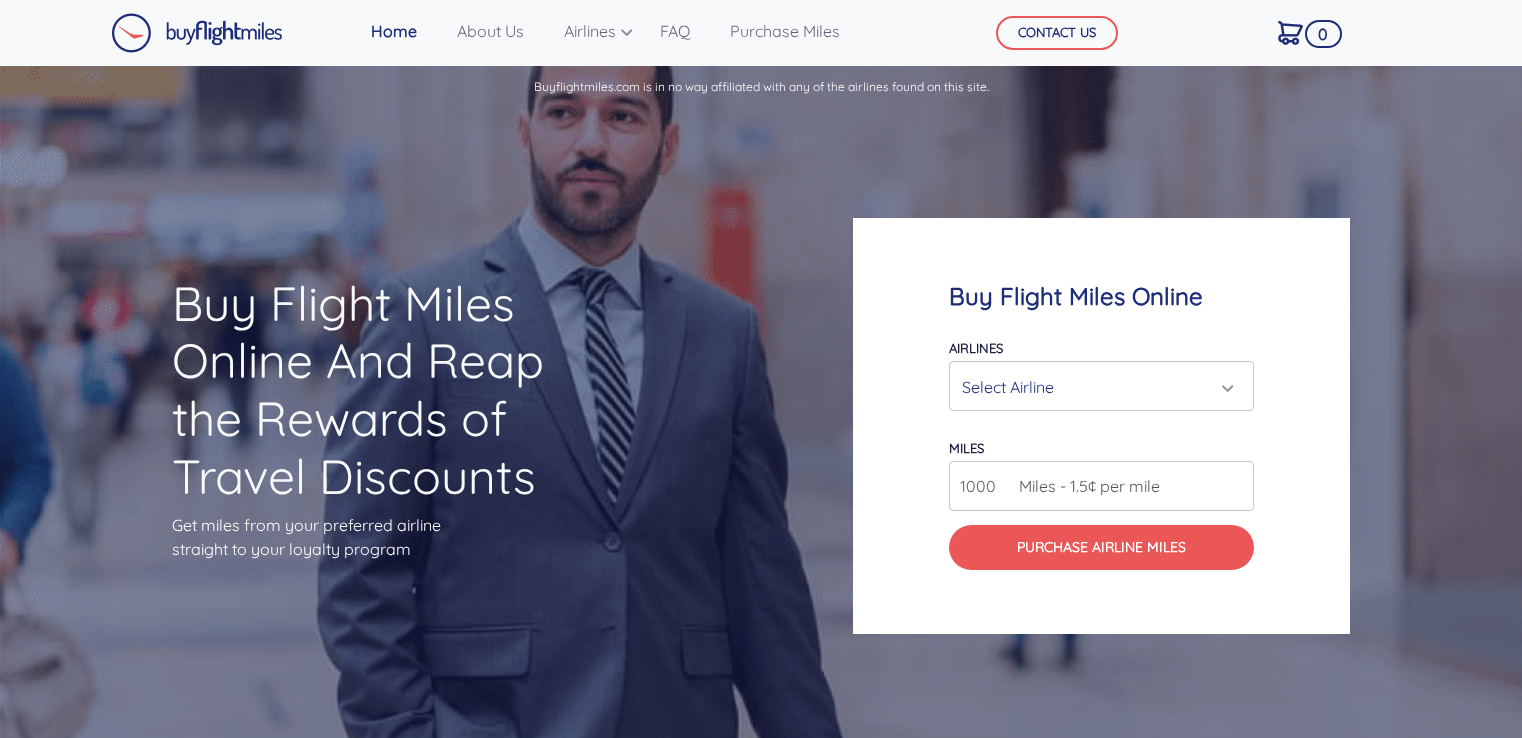 scroll, scrollTop: 0, scrollLeft: 0, axis: both 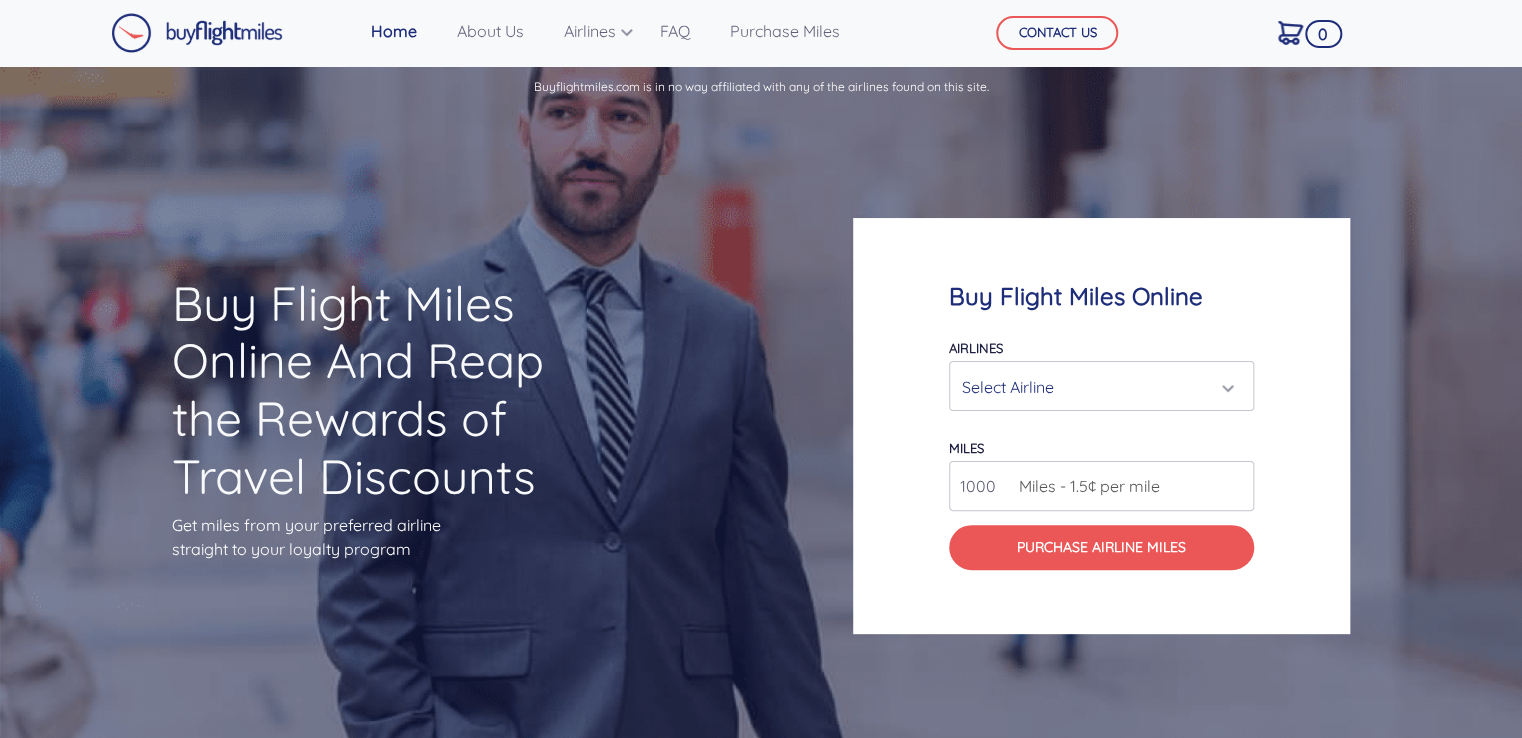 click on "Select Airline" at bounding box center (1095, 387) 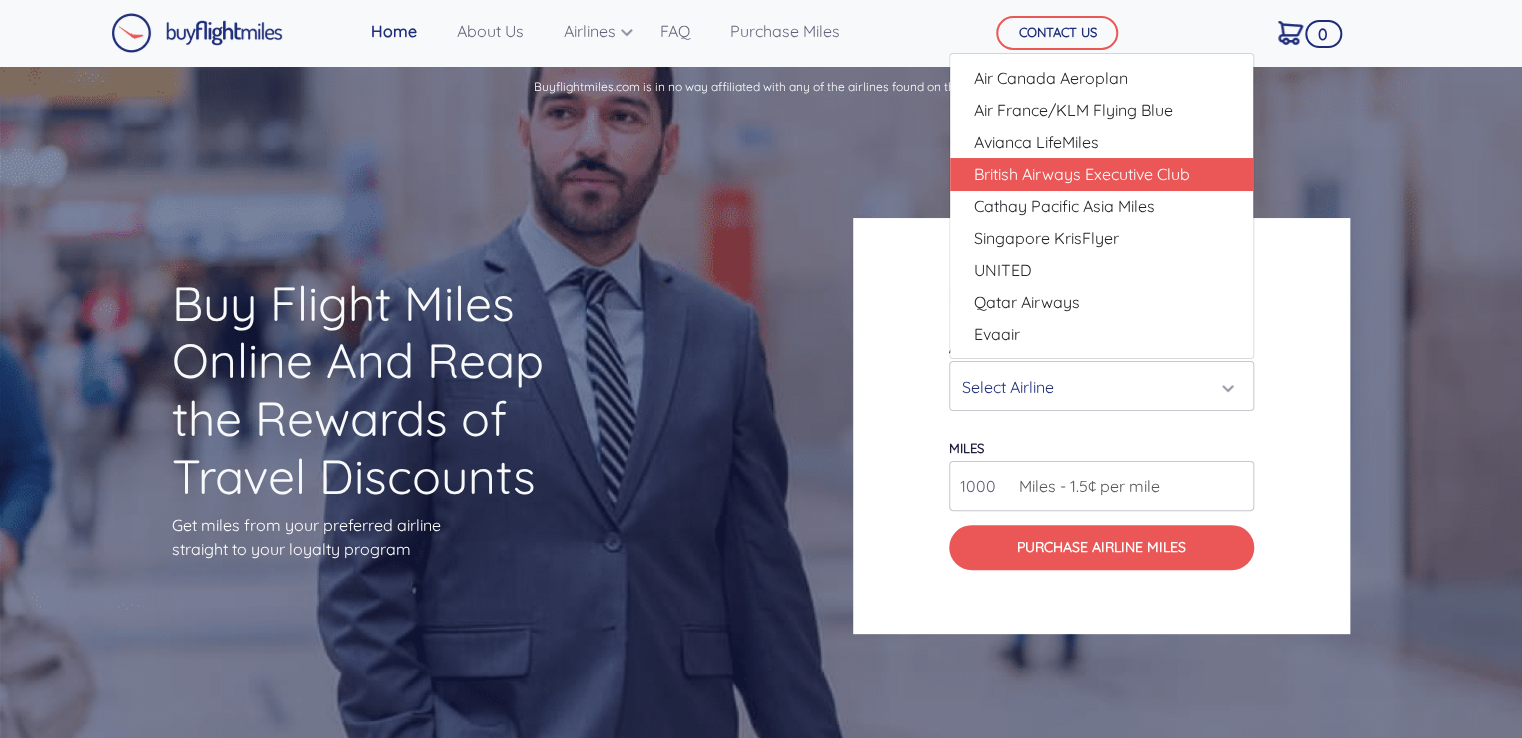 click on "British Airways Executive Club" at bounding box center [1082, 174] 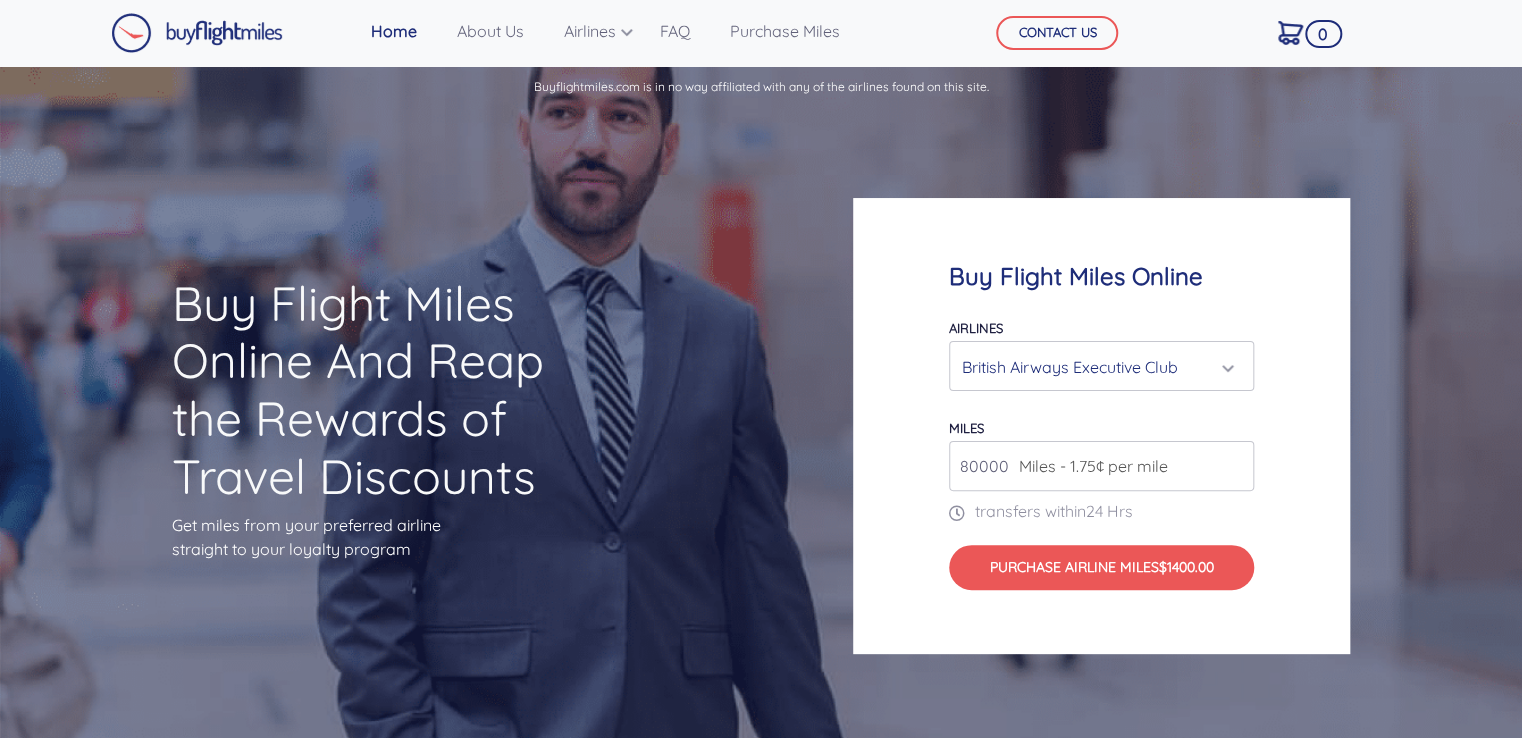 click on "British Airways Executive Club" at bounding box center [1095, 367] 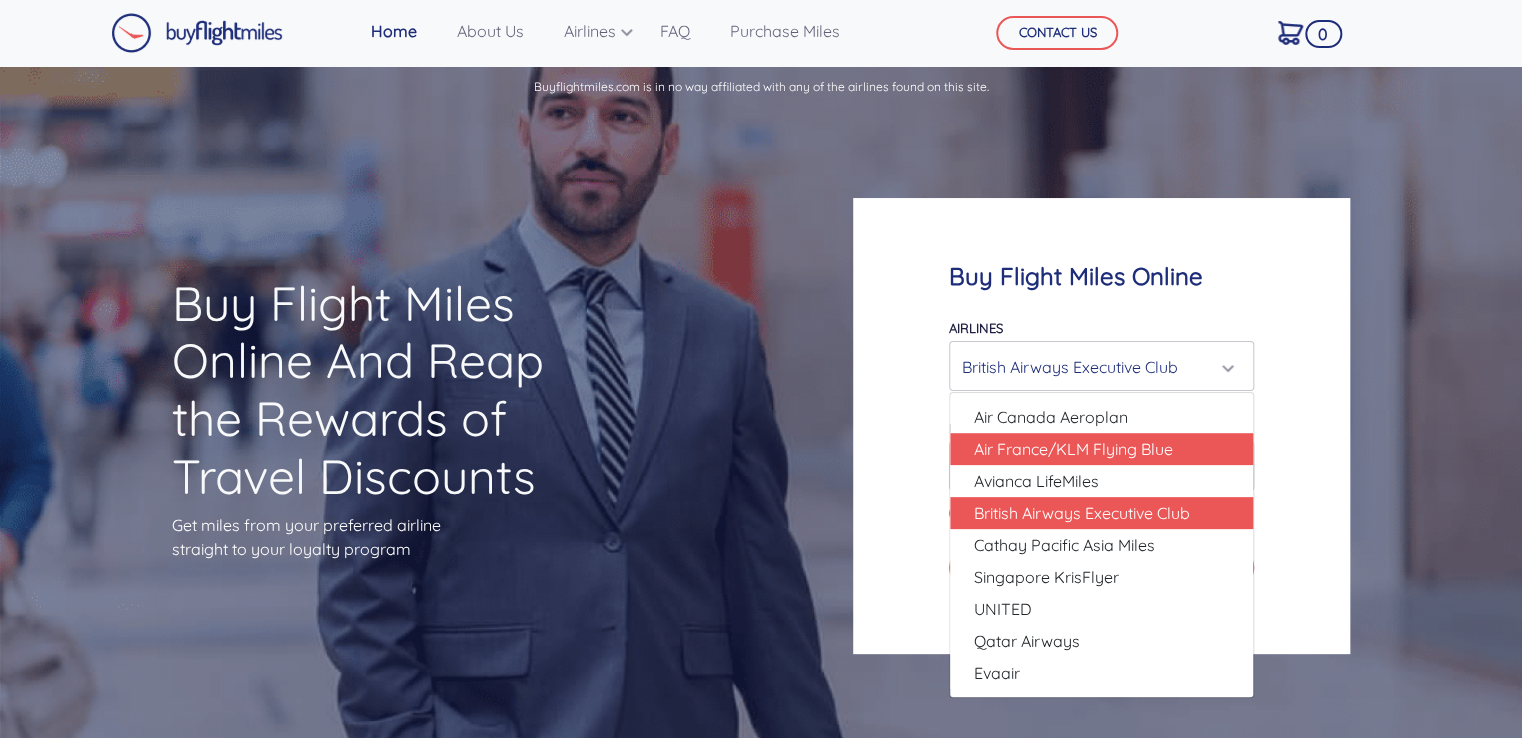 click on "Air France/KLM Flying Blue" at bounding box center (1101, 449) 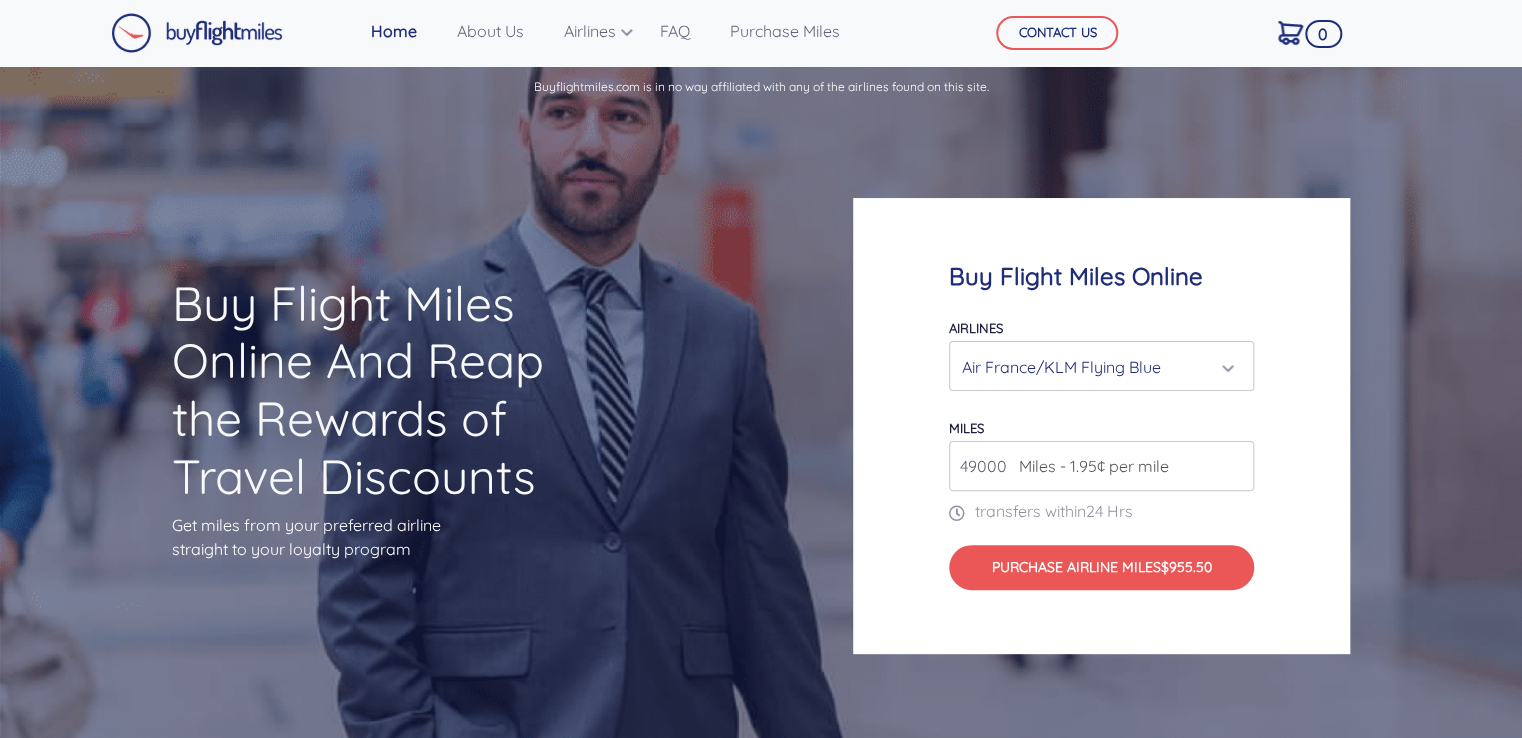 click on "Air France/KLM Flying Blue" at bounding box center (1095, 367) 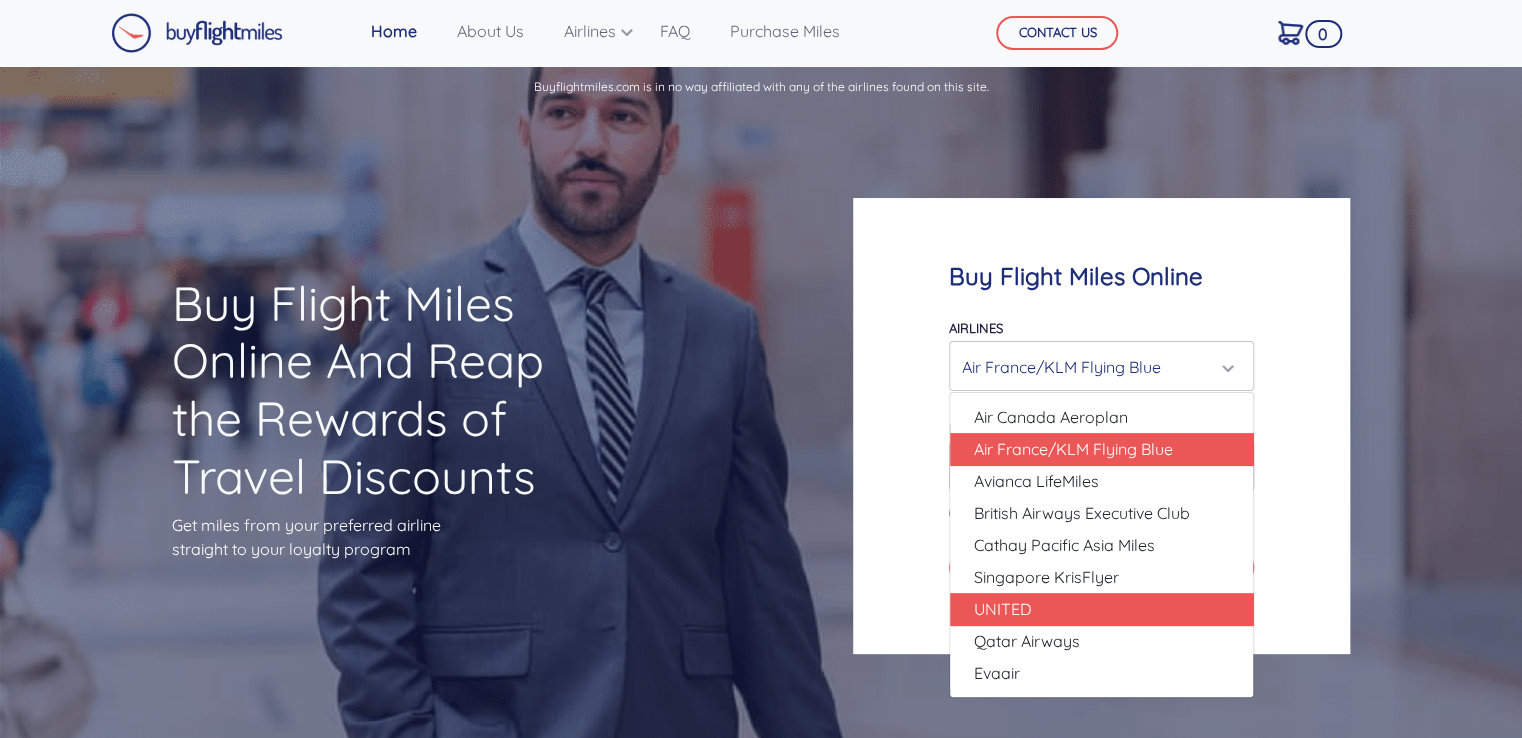 click on "UNITED" at bounding box center [1101, 609] 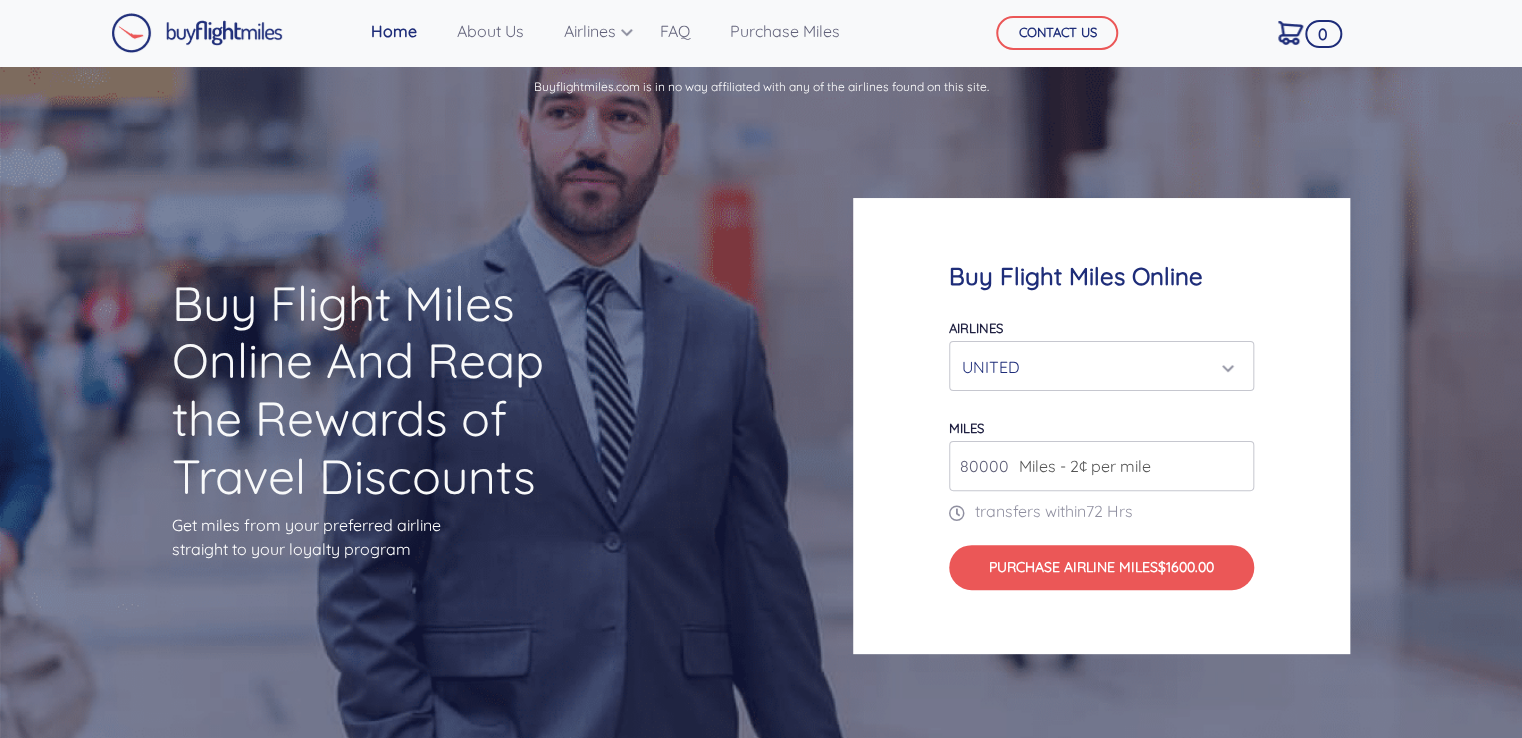 click on "Airlines
Air Canada Aeroplan
Air France/KLM Flying Blue
Avianca LifeMiles
British Airways Executive Club
Cathay Pacific Asia Miles
Singapore KrisFlyer
UNITED
Qatar Airways
Evaair
UNITED   Air Canada Aeroplan Air France/KLM Flying Blue Avianca LifeMiles British Airways Executive Club Cathay Pacific Asia Miles Singapore KrisFlyer UNITED Qatar Airways Evaair miles" at bounding box center [1101, 452] 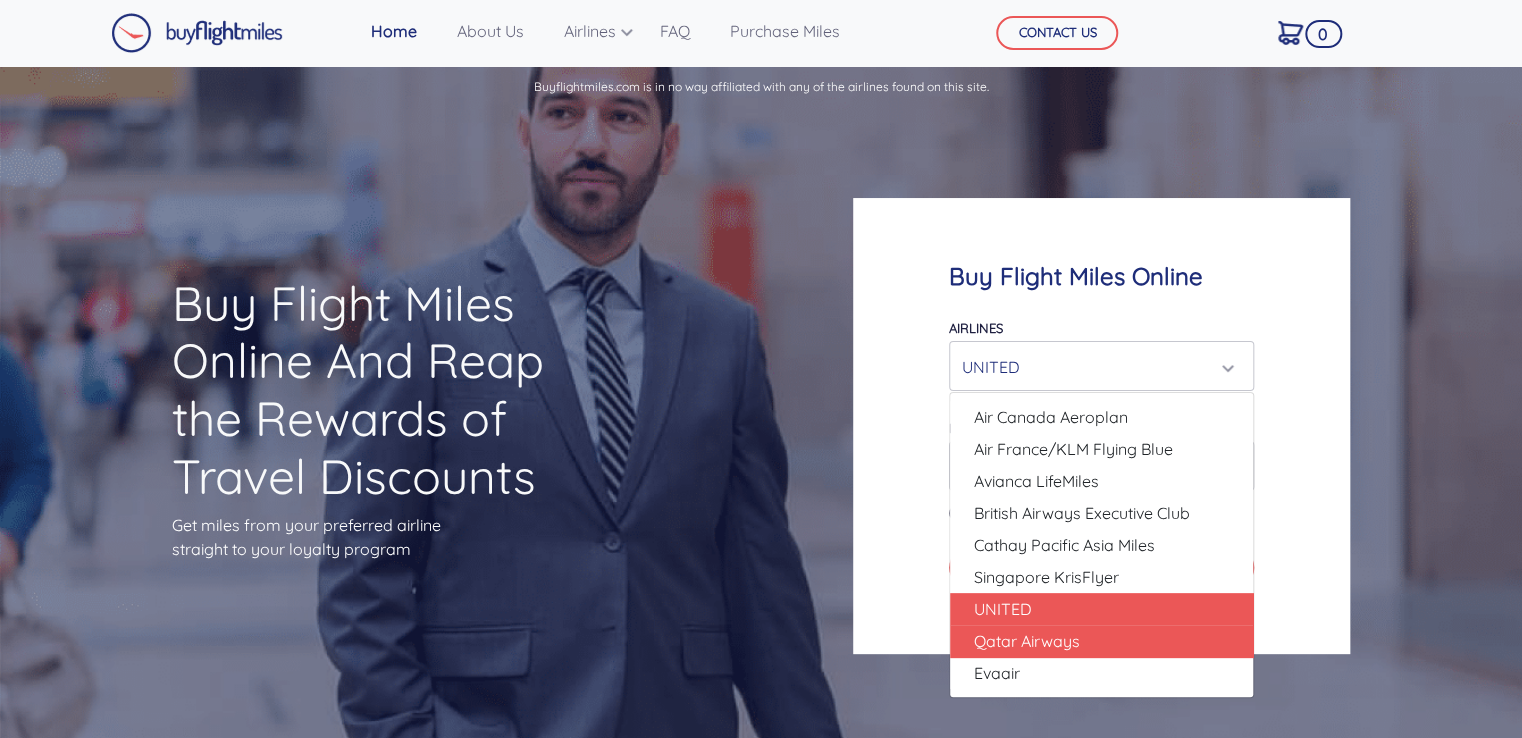 click on "Qatar Airways" at bounding box center [1101, 641] 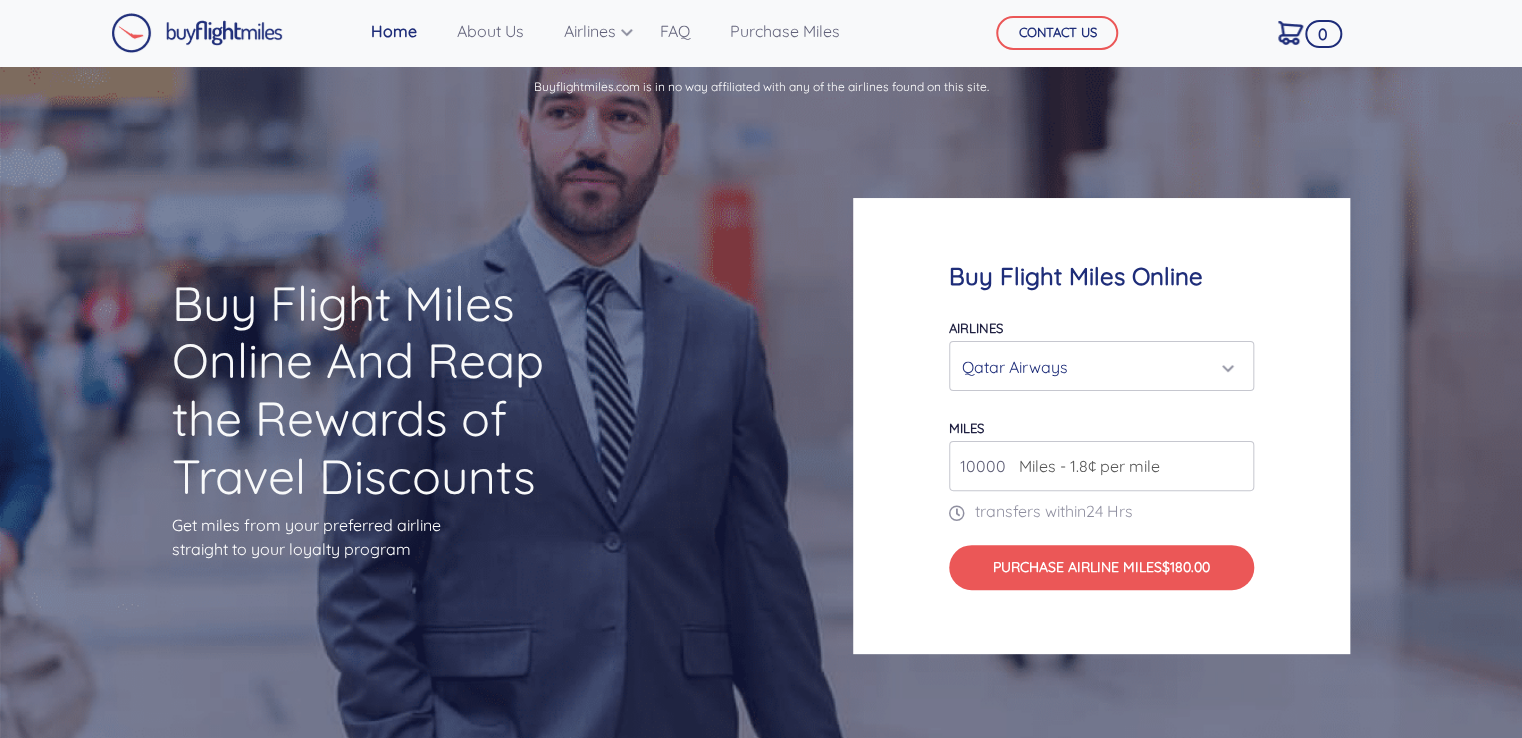click on "Qatar Airways" at bounding box center [1095, 367] 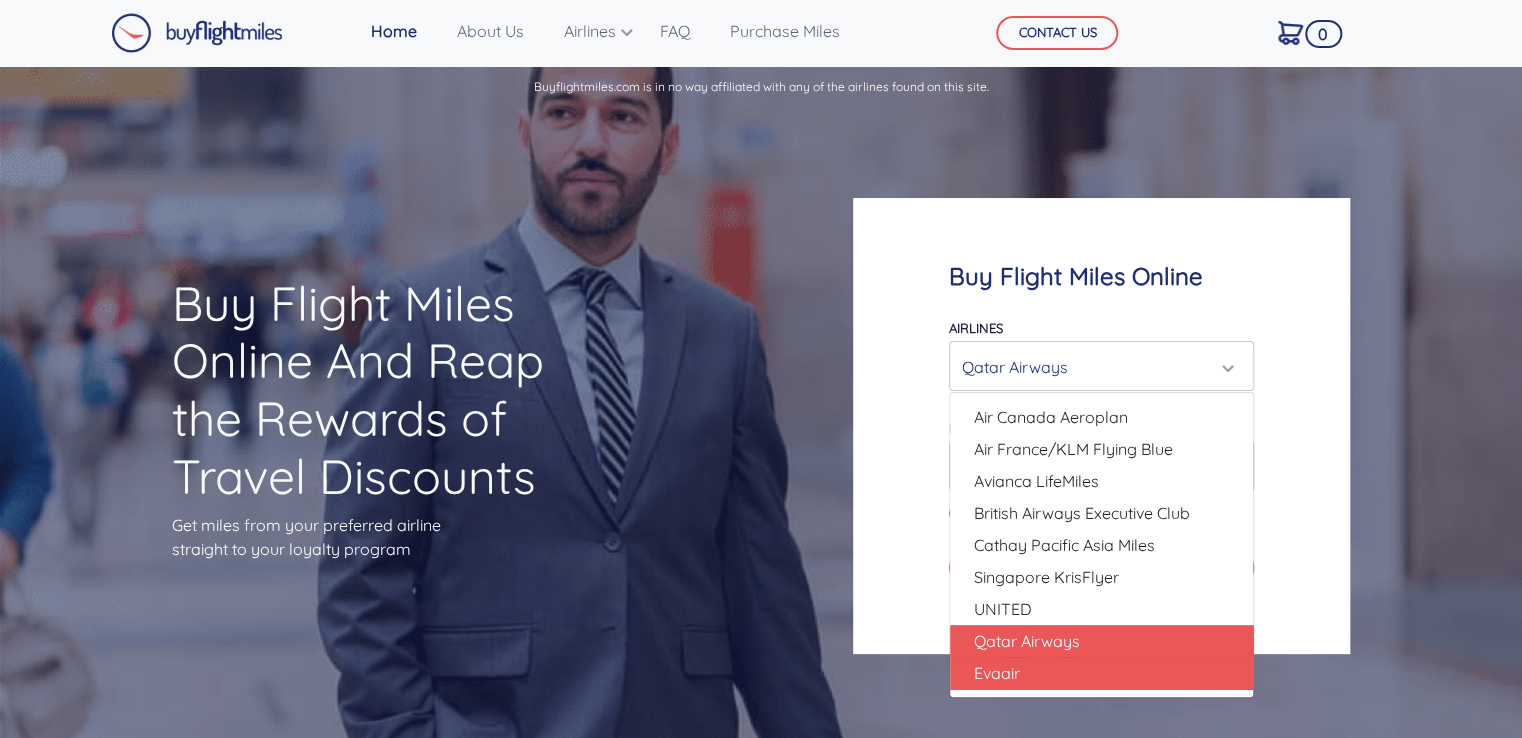 click on "Evaair" at bounding box center (1101, 673) 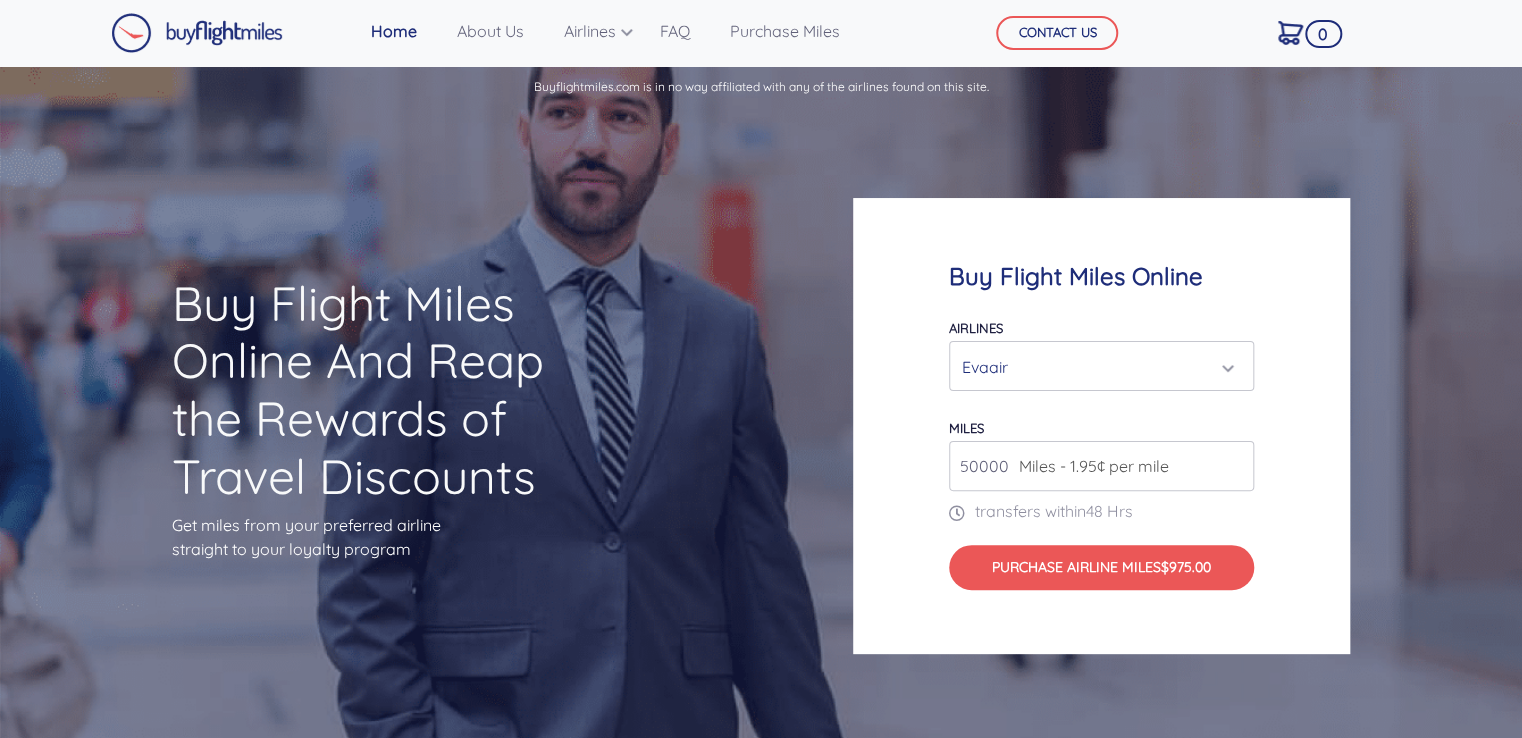 click on "Airlines
Air Canada Aeroplan
Air France/KLM Flying Blue
Avianca LifeMiles
British Airways Executive Club
Cathay Pacific Asia Miles
Singapore KrisFlyer
UNITED
Qatar Airways
Evaair
Evaair   Air Canada Aeroplan Air France/KLM Flying Blue Avianca LifeMiles British Airways Executive Club Cathay Pacific Asia Miles Singapore KrisFlyer UNITED Qatar Airways Evaair" at bounding box center (1101, 353) 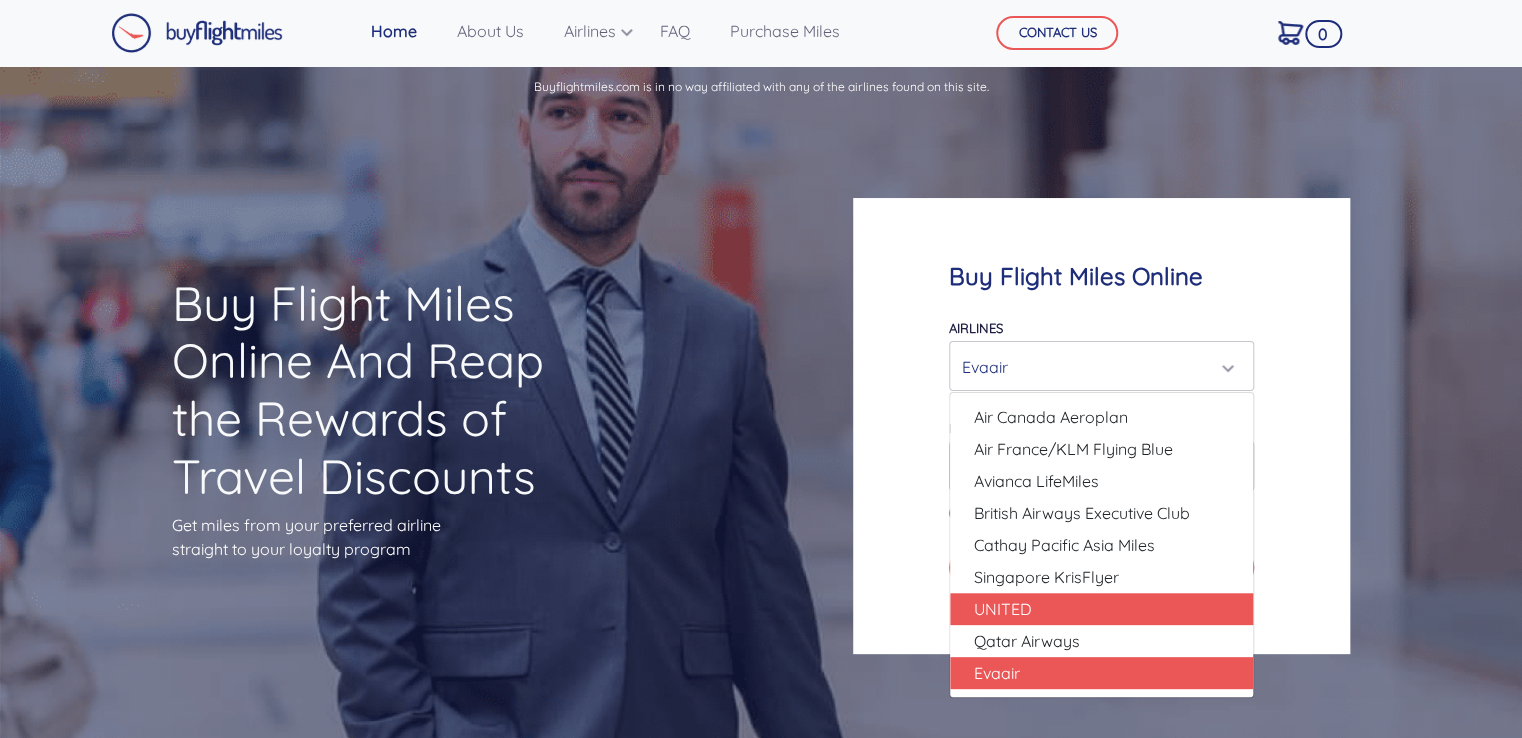click on "UNITED" at bounding box center [1101, 609] 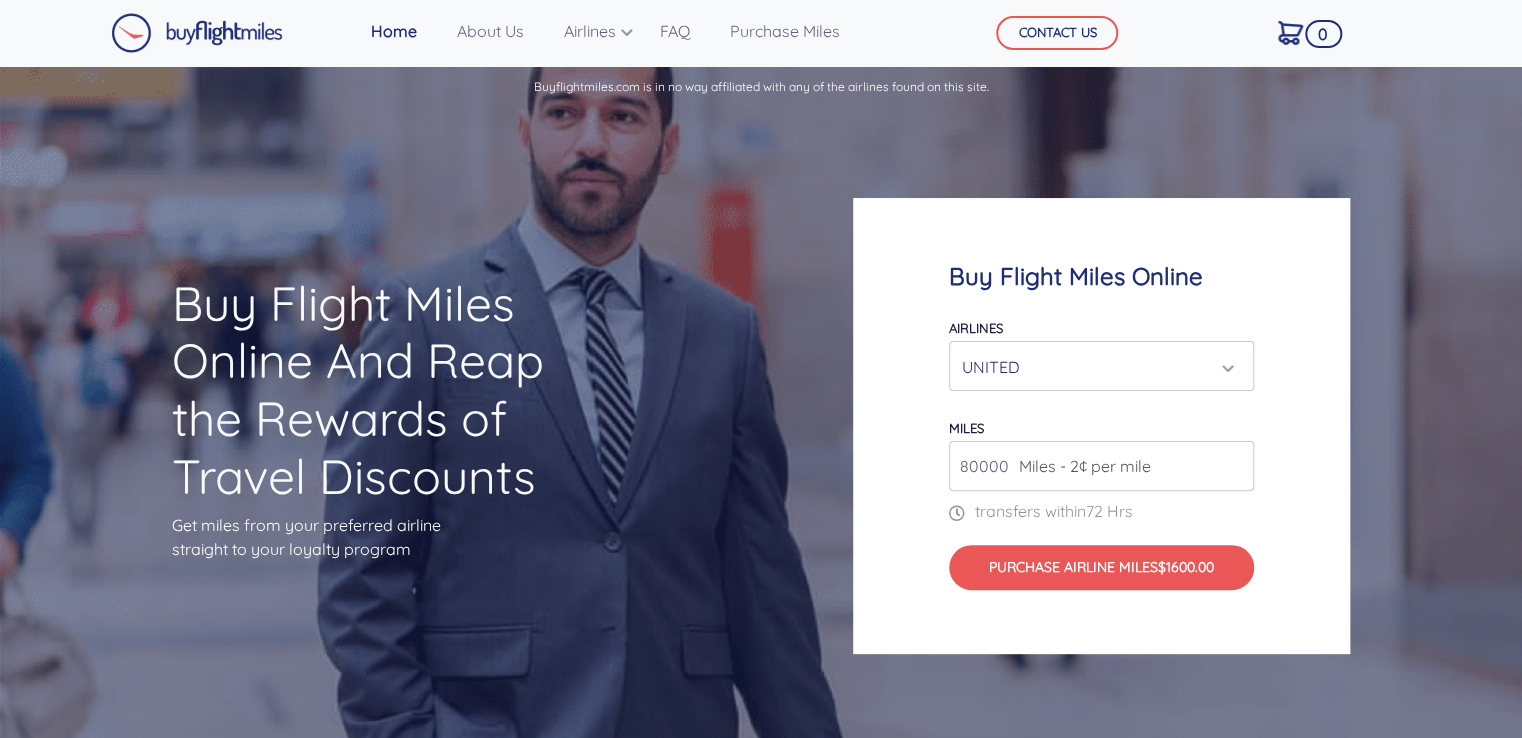 click on "UNITED" at bounding box center (1095, 367) 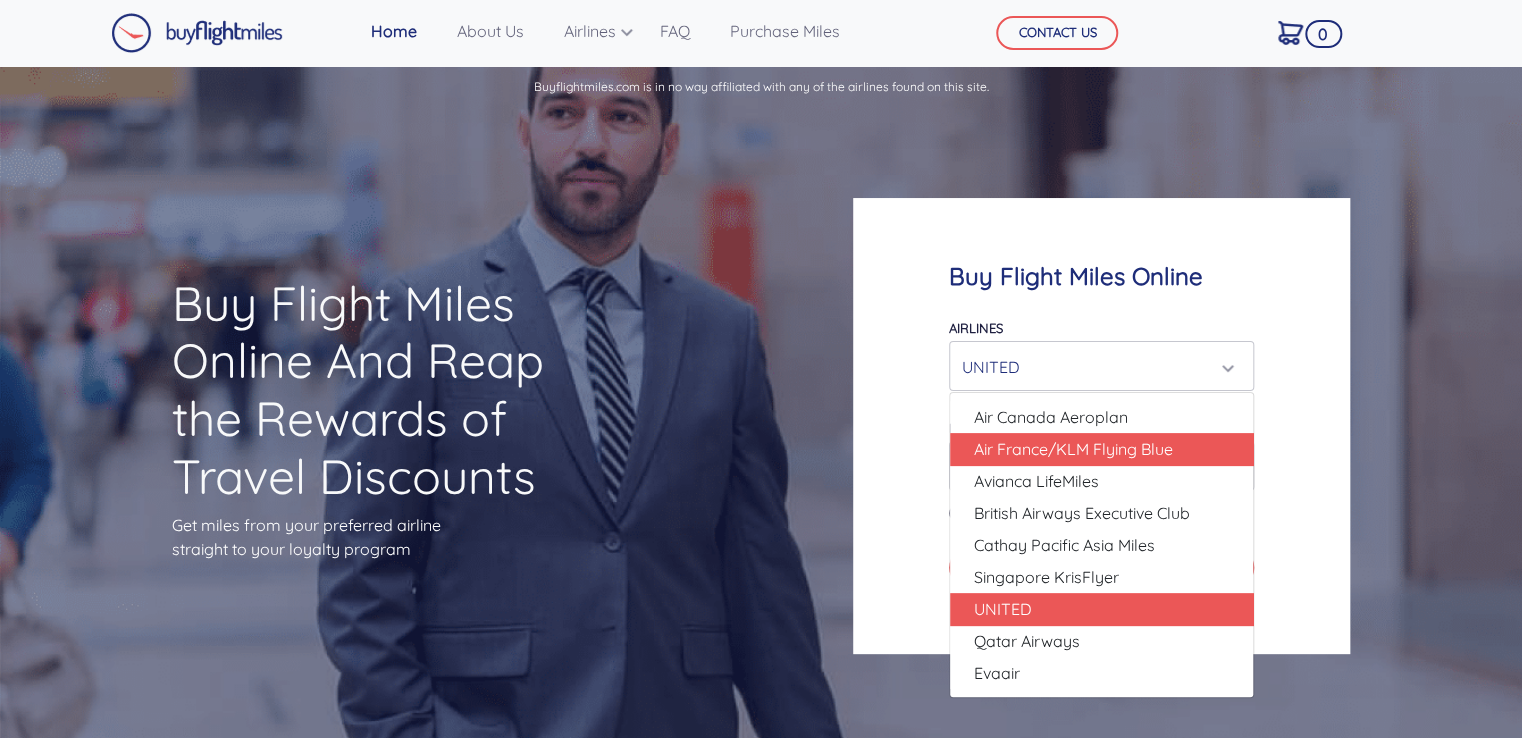 click on "Air France/KLM Flying Blue" at bounding box center [1073, 449] 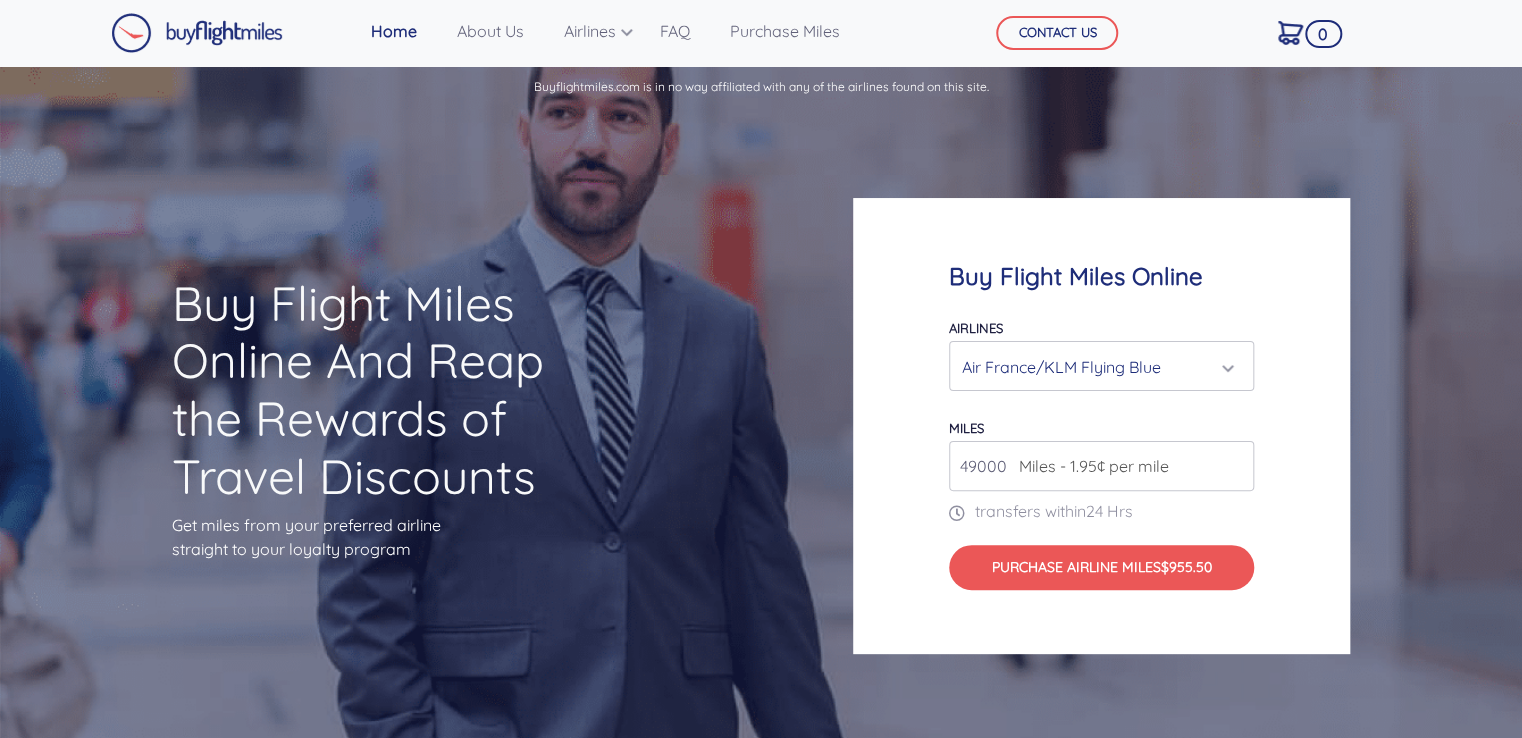 click on "Air France/KLM Flying Blue" at bounding box center [1095, 367] 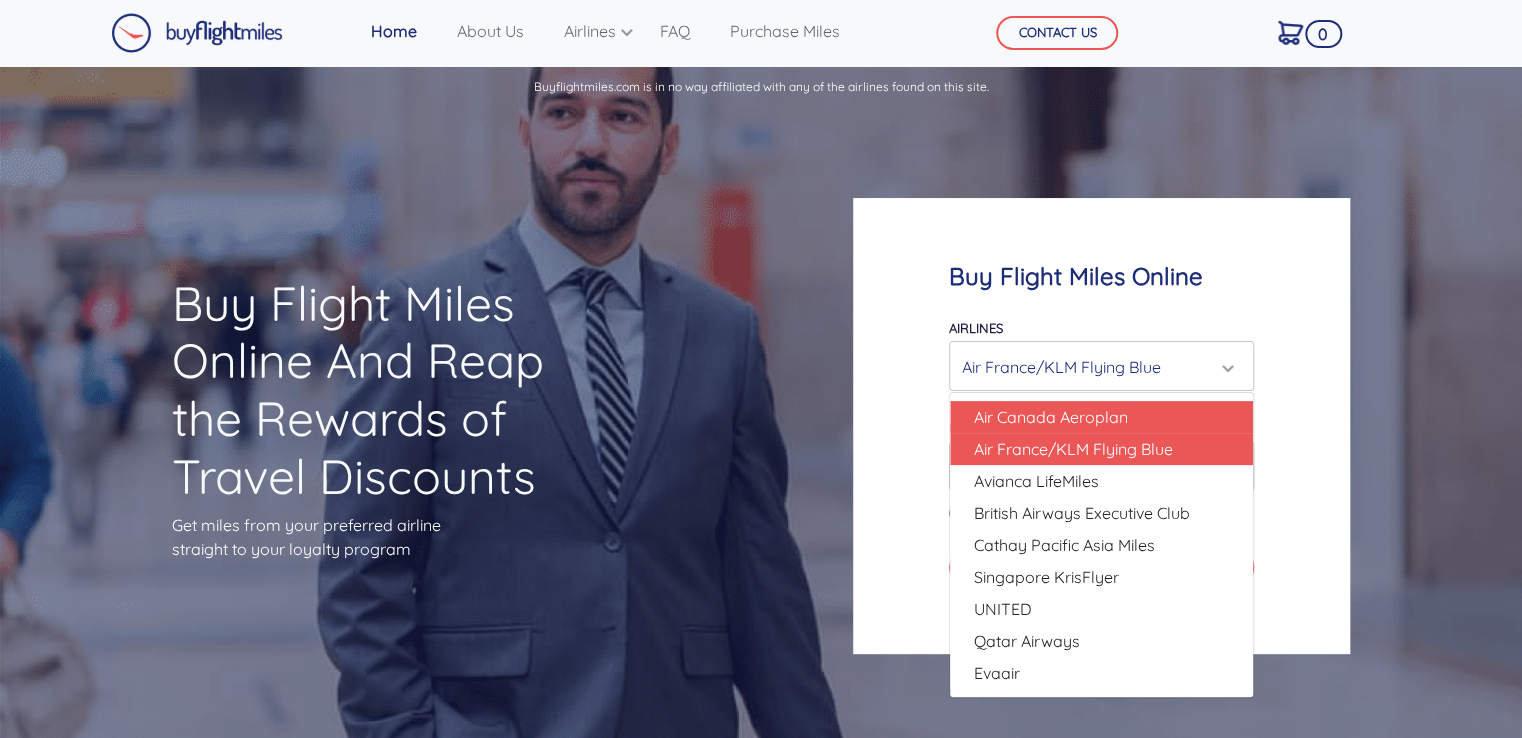 click on "Air Canada Aeroplan" at bounding box center (1051, 417) 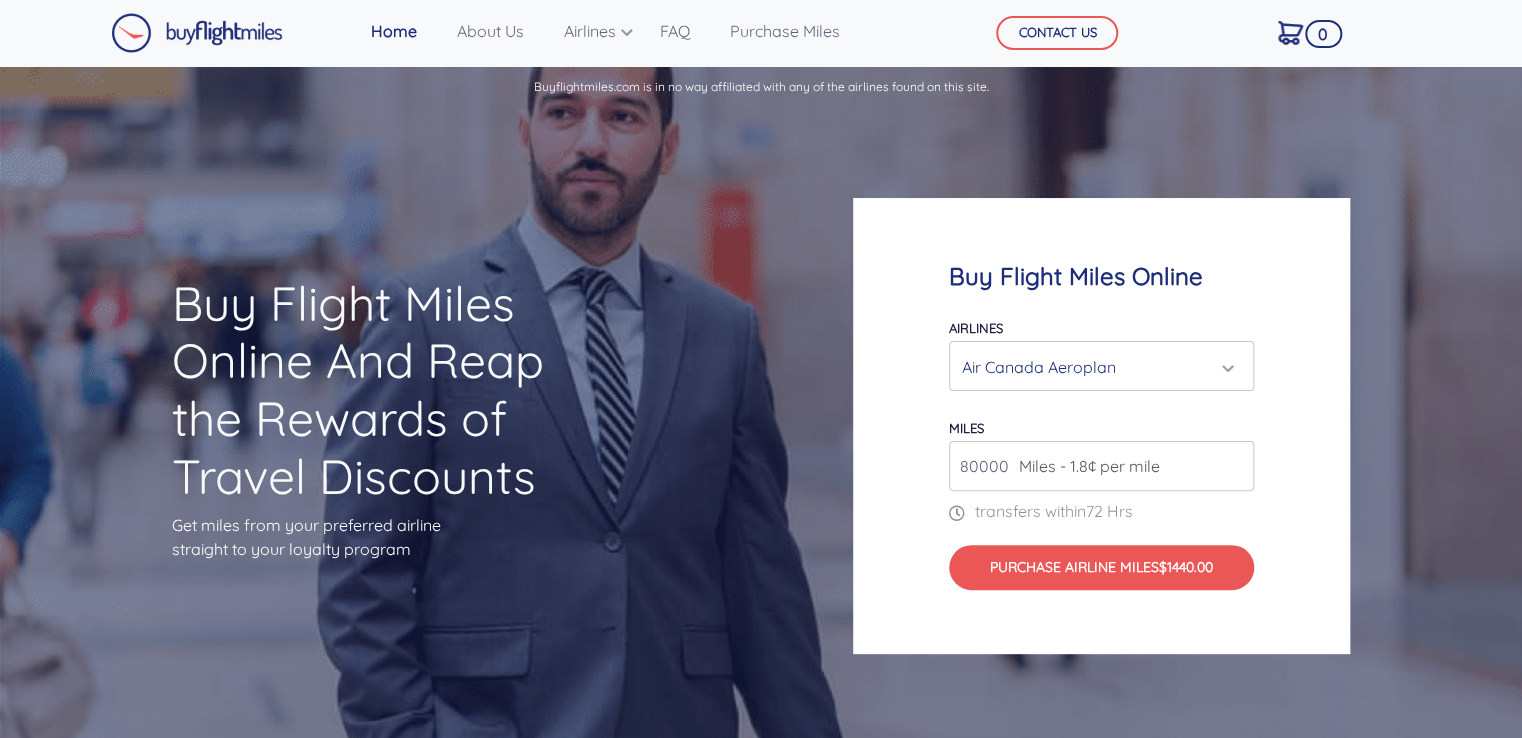 click on "Air Canada Aeroplan" at bounding box center [1095, 367] 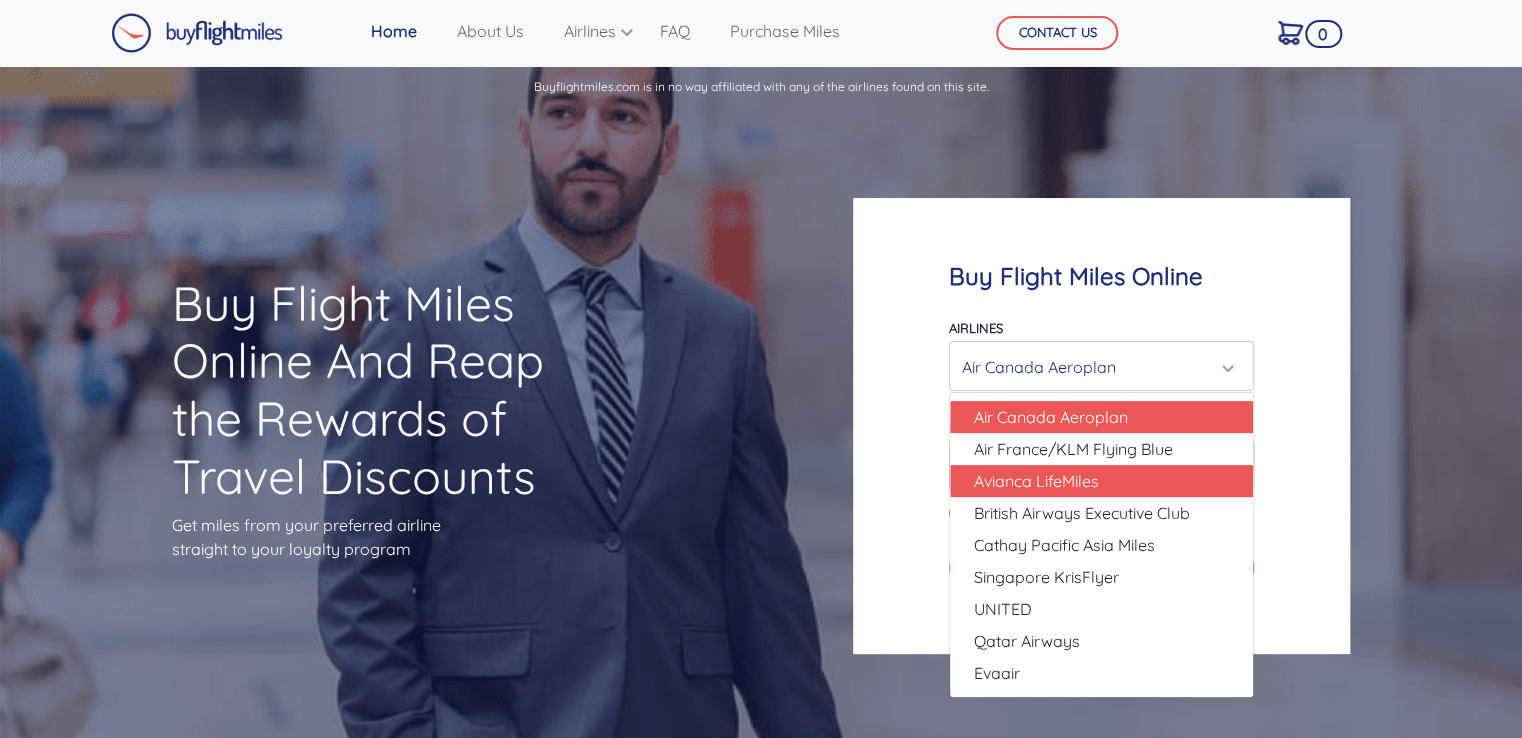 click on "Avianca LifeMiles" at bounding box center (1036, 481) 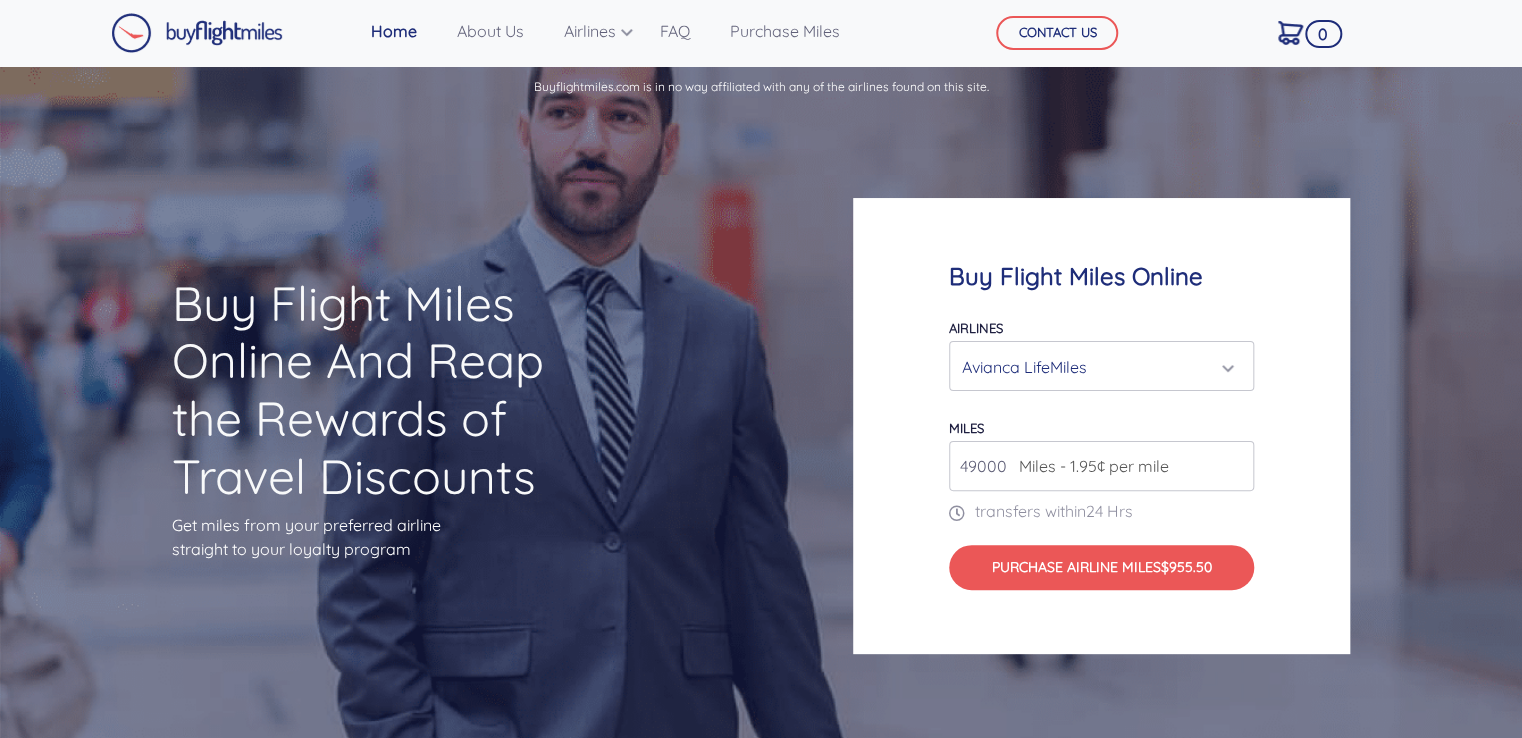 click on "Avianca LifeMiles" at bounding box center (1095, 367) 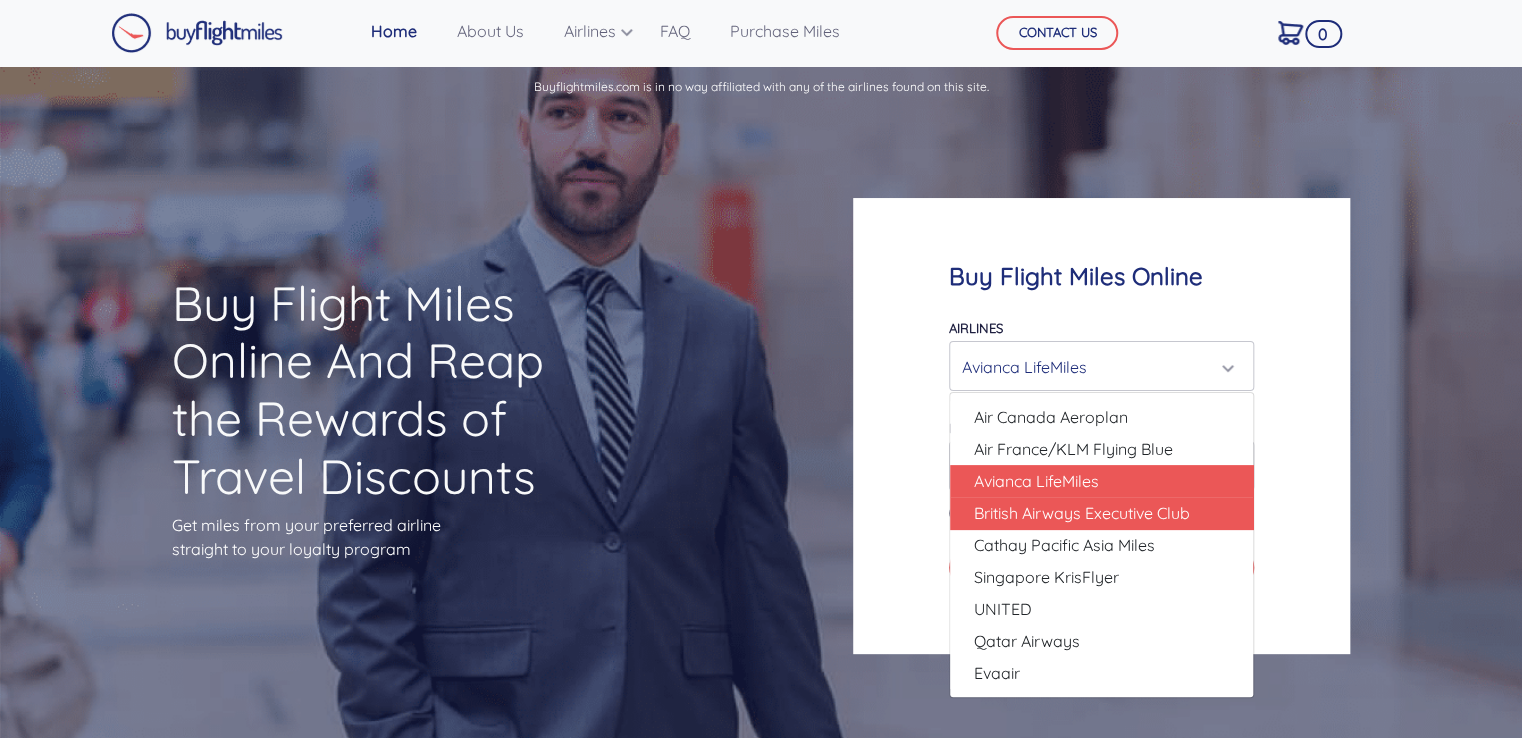click on "British Airways Executive Club" at bounding box center (1082, 513) 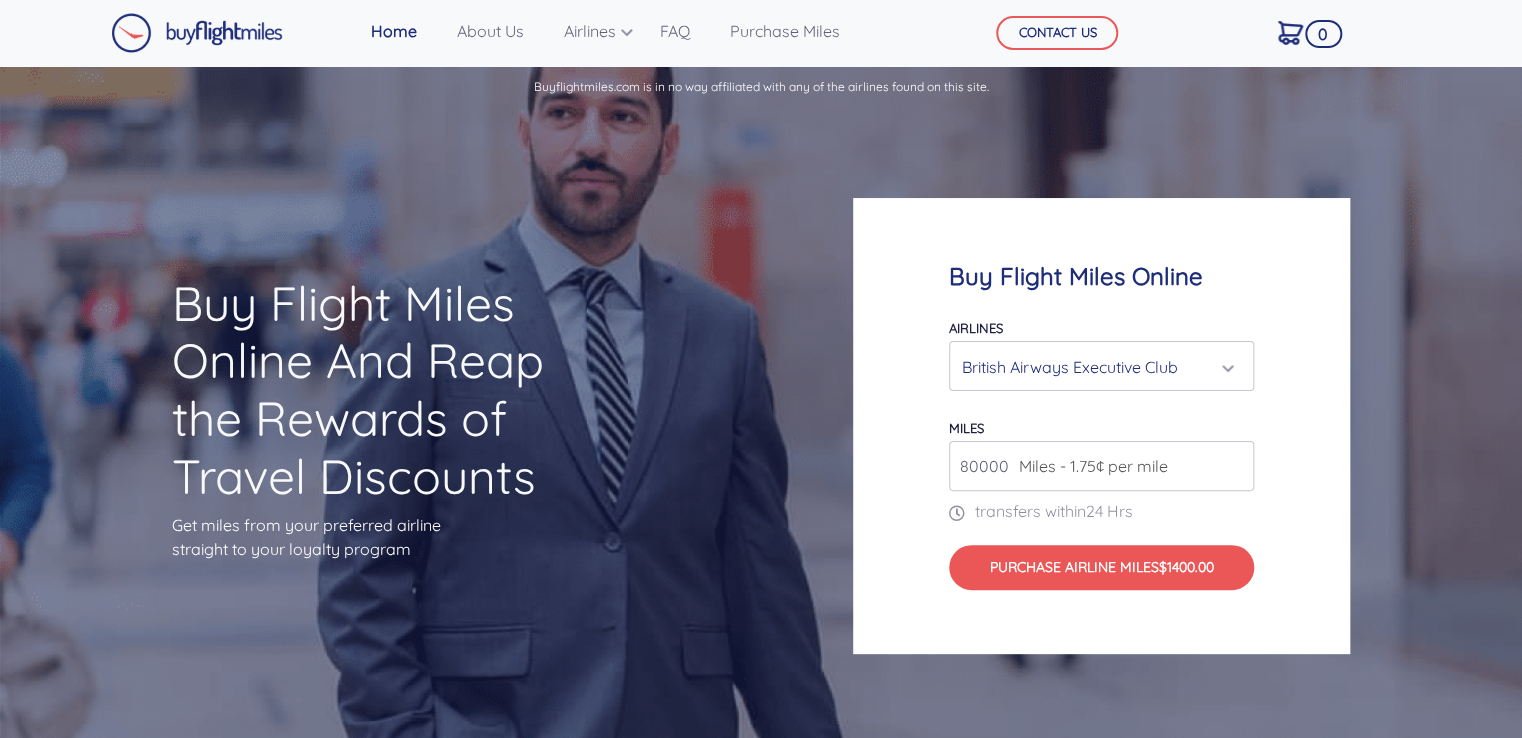 click on "British Airways Executive Club" at bounding box center (1095, 367) 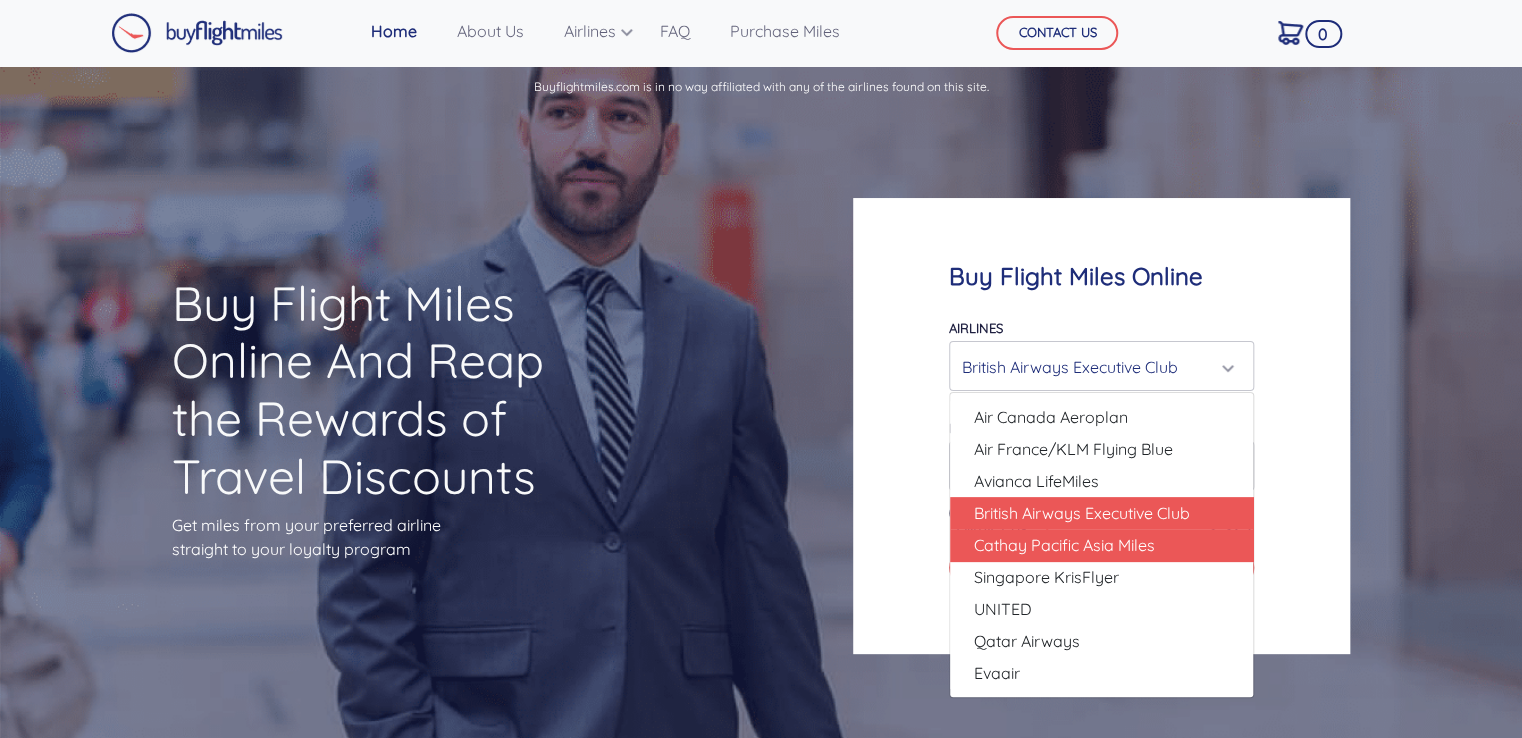 click on "Cathay Pacific Asia Miles" at bounding box center [1064, 545] 